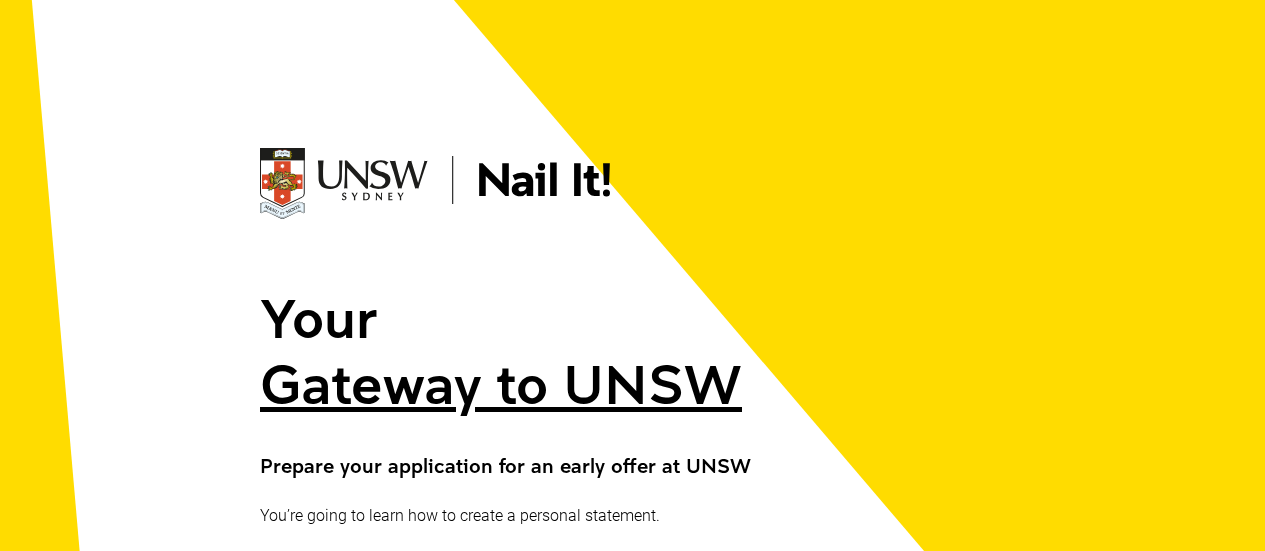 scroll, scrollTop: 464, scrollLeft: 0, axis: vertical 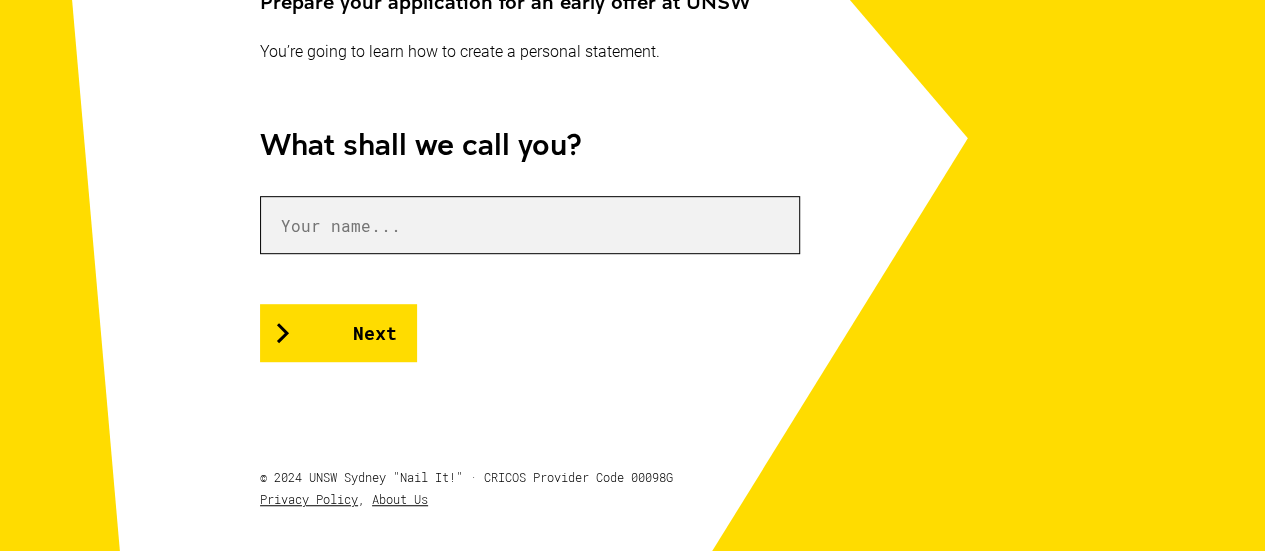 click at bounding box center (530, 225) 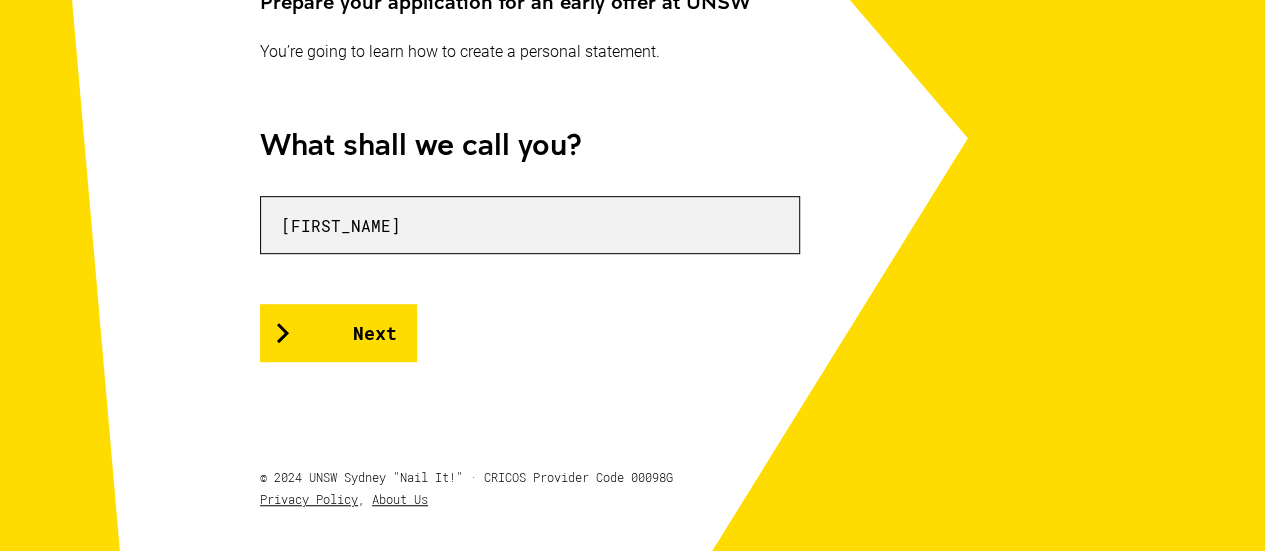 type on "[FIRST_NAME]" 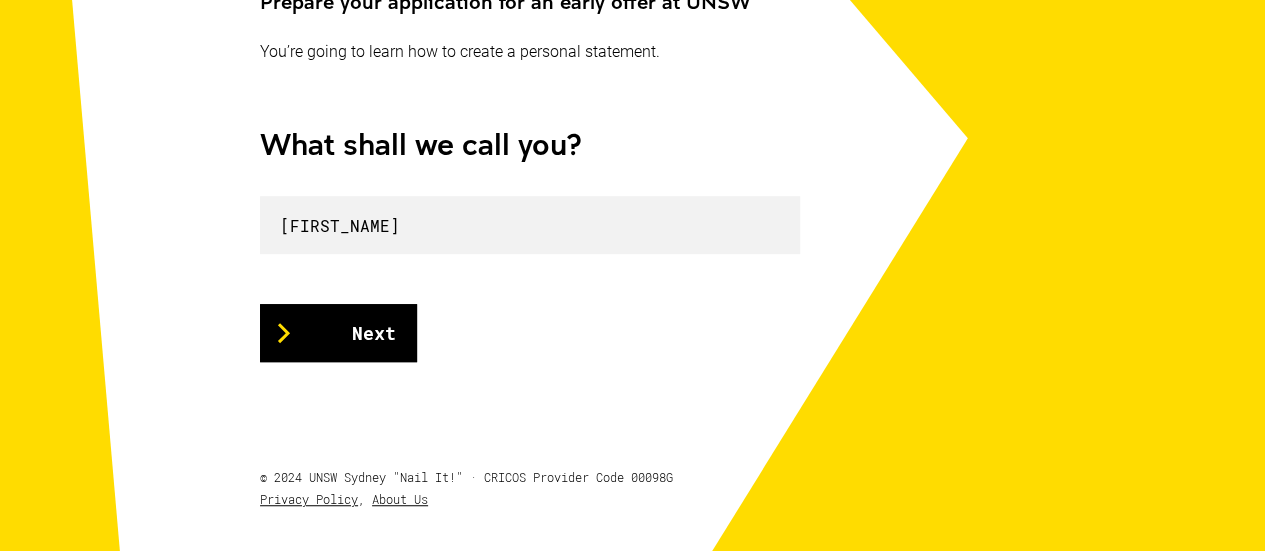 click on "Next" at bounding box center [338, 333] 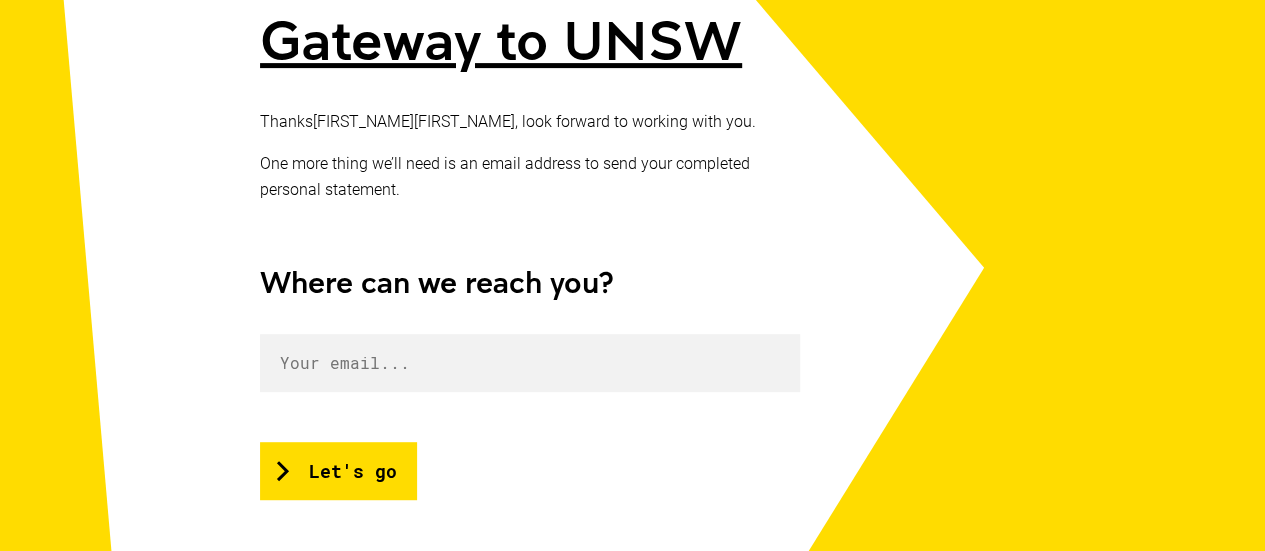 scroll, scrollTop: 345, scrollLeft: 0, axis: vertical 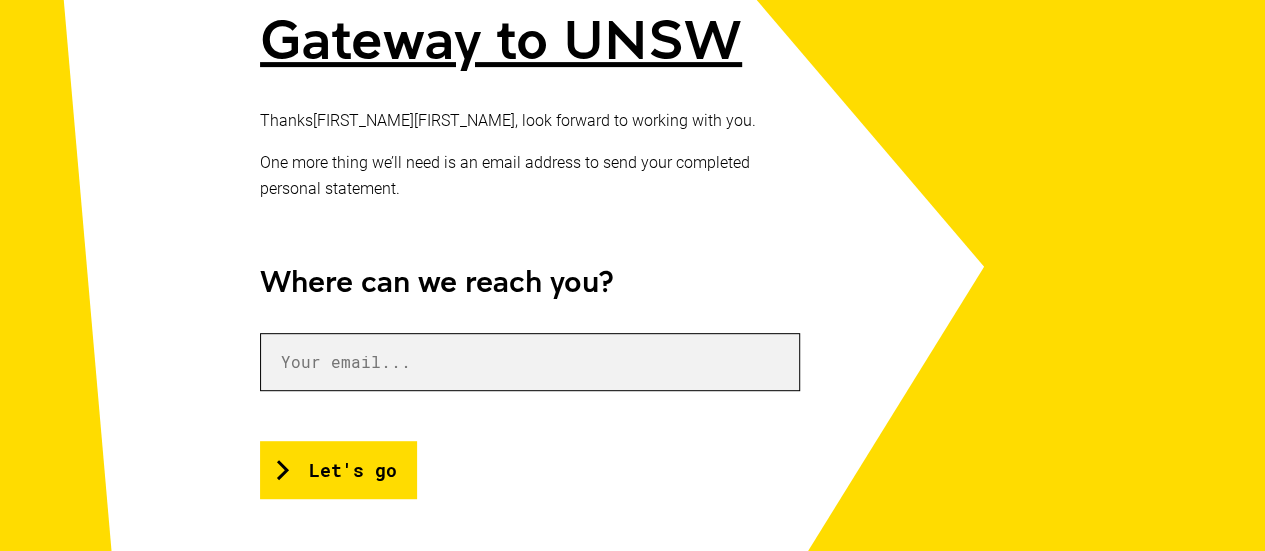 click at bounding box center [530, 362] 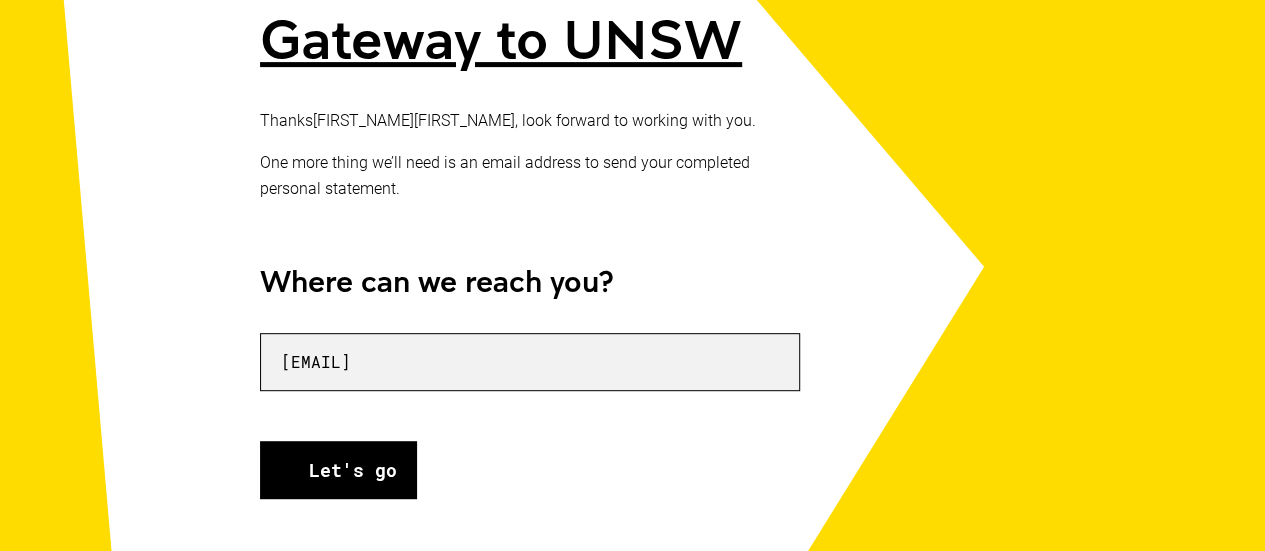 type on "[EMAIL]" 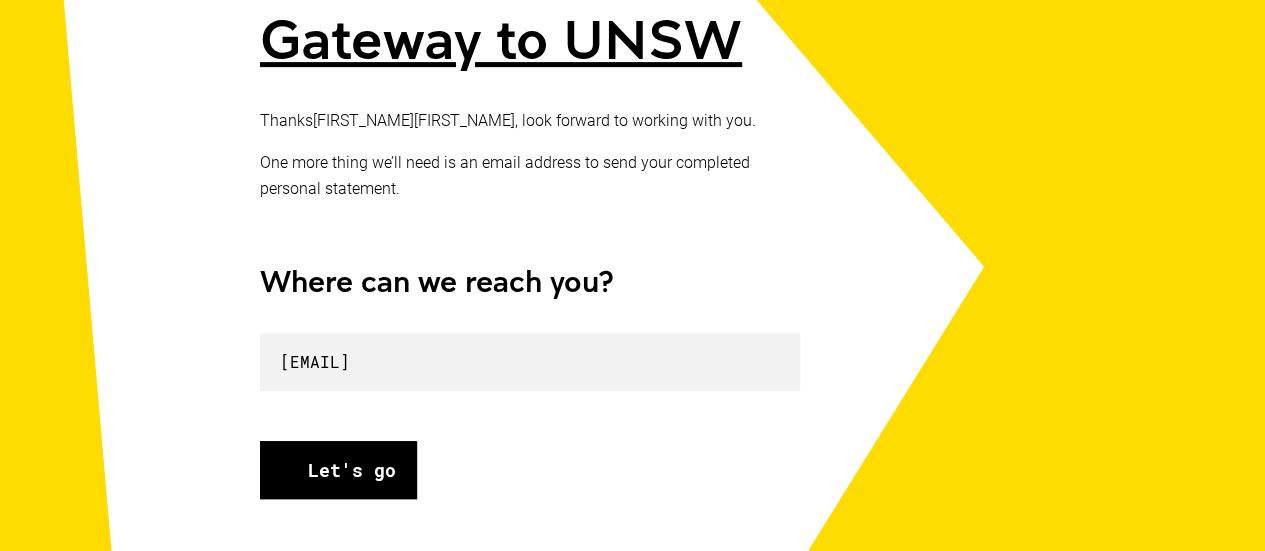 click on "Let's go" at bounding box center (338, 470) 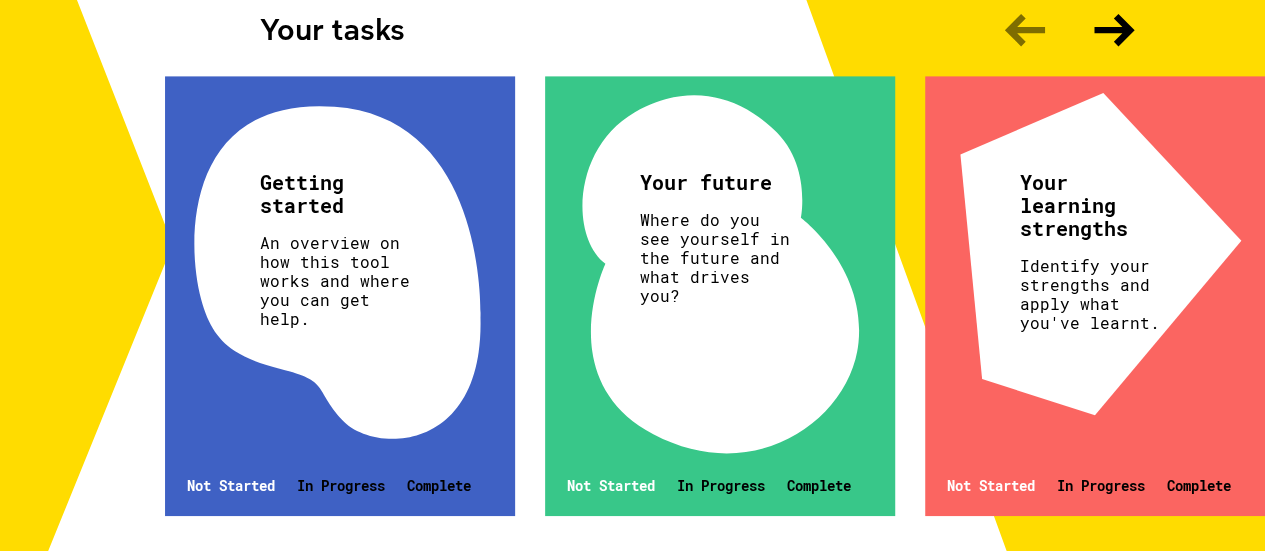 scroll, scrollTop: 675, scrollLeft: 0, axis: vertical 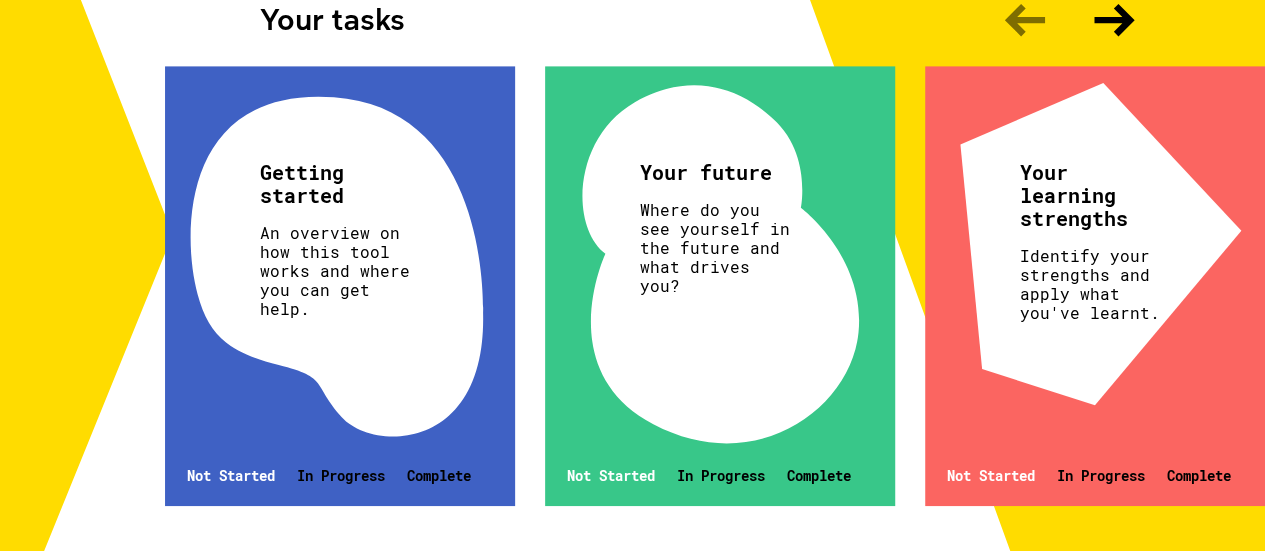 click on "[USERNAME]" at bounding box center [340, 286] 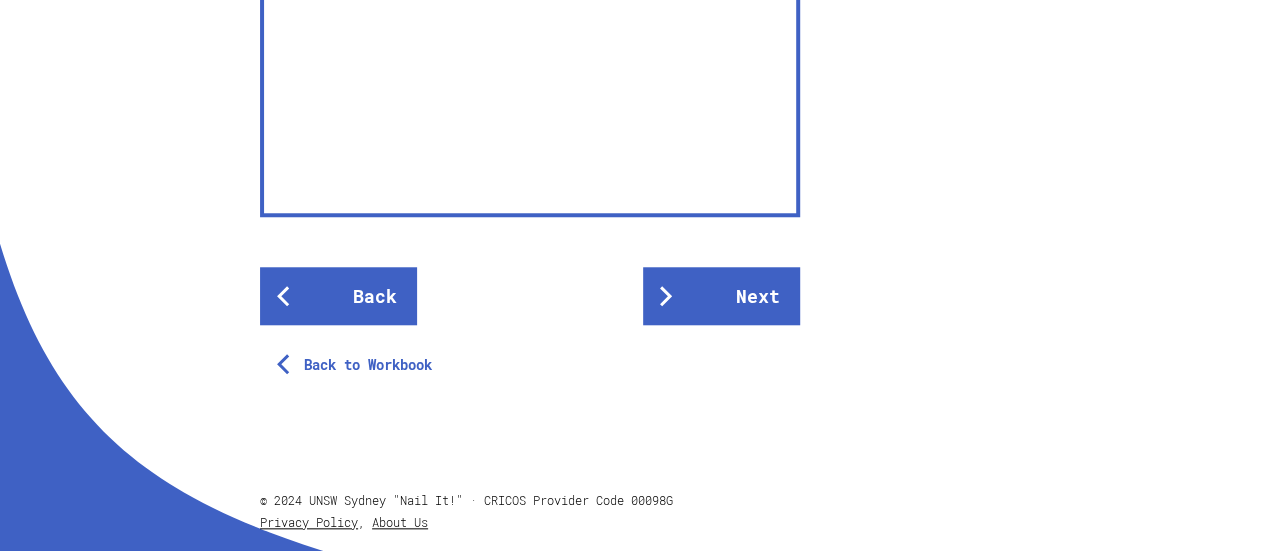 scroll, scrollTop: 789, scrollLeft: 0, axis: vertical 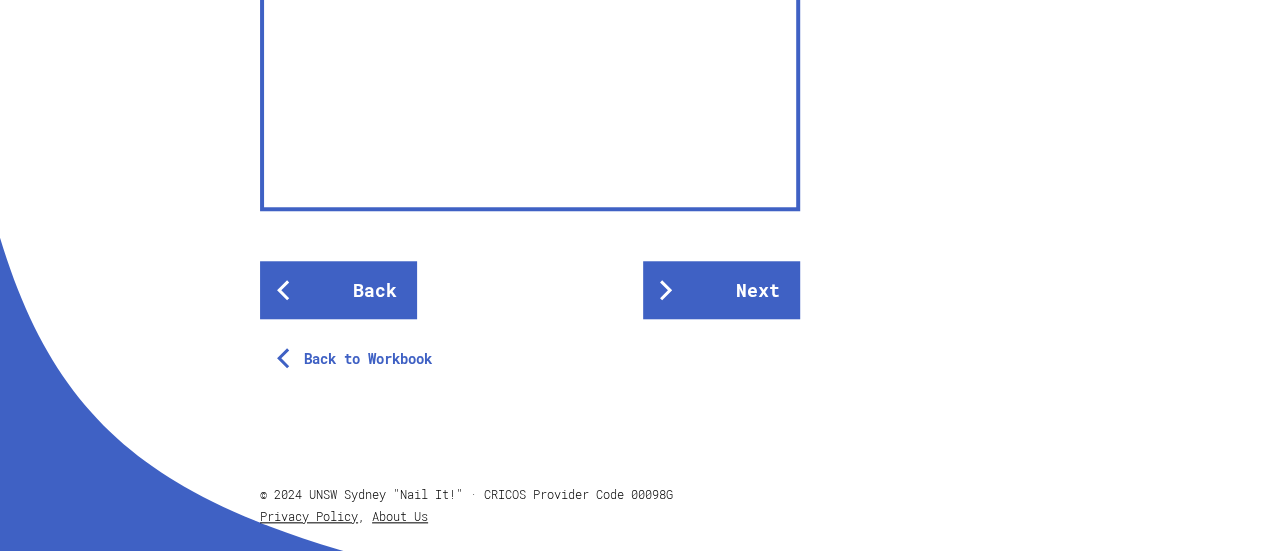 click on "Back to Workbook" at bounding box center [530, 349] 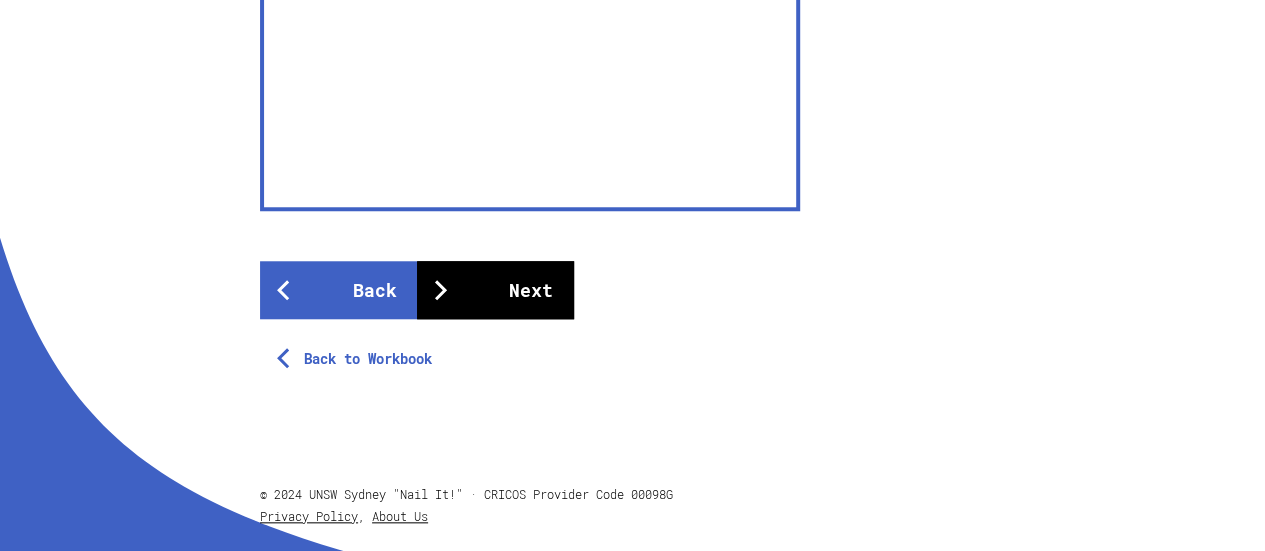 click on "Next" at bounding box center (495, 290) 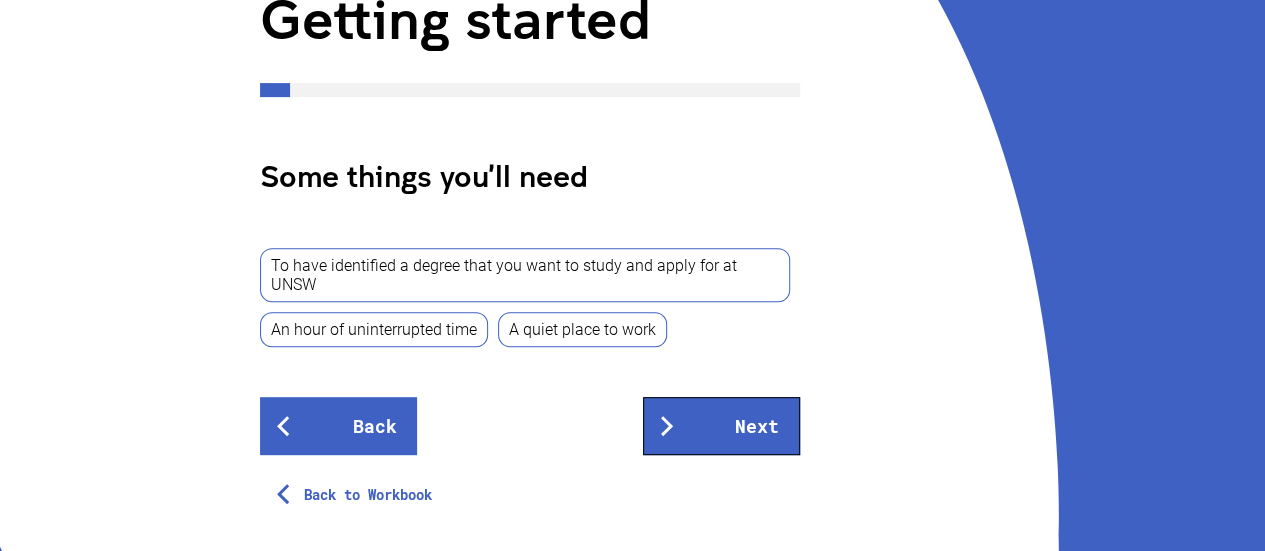 scroll, scrollTop: 300, scrollLeft: 0, axis: vertical 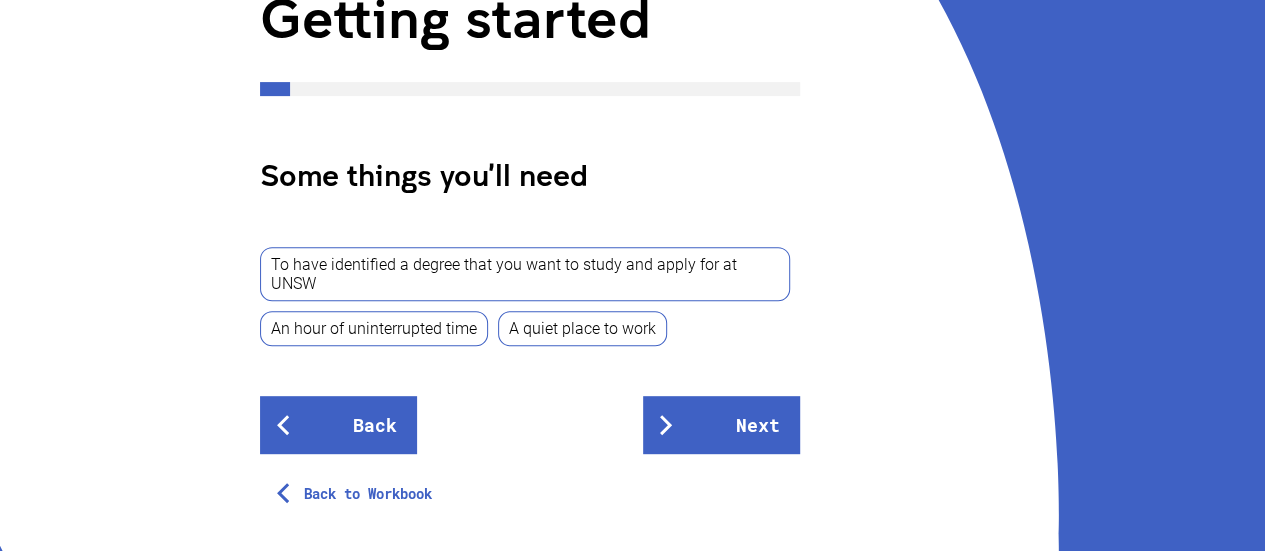 click on "To have identified a degree that you want to study and apply for at UNSW" at bounding box center [525, 274] 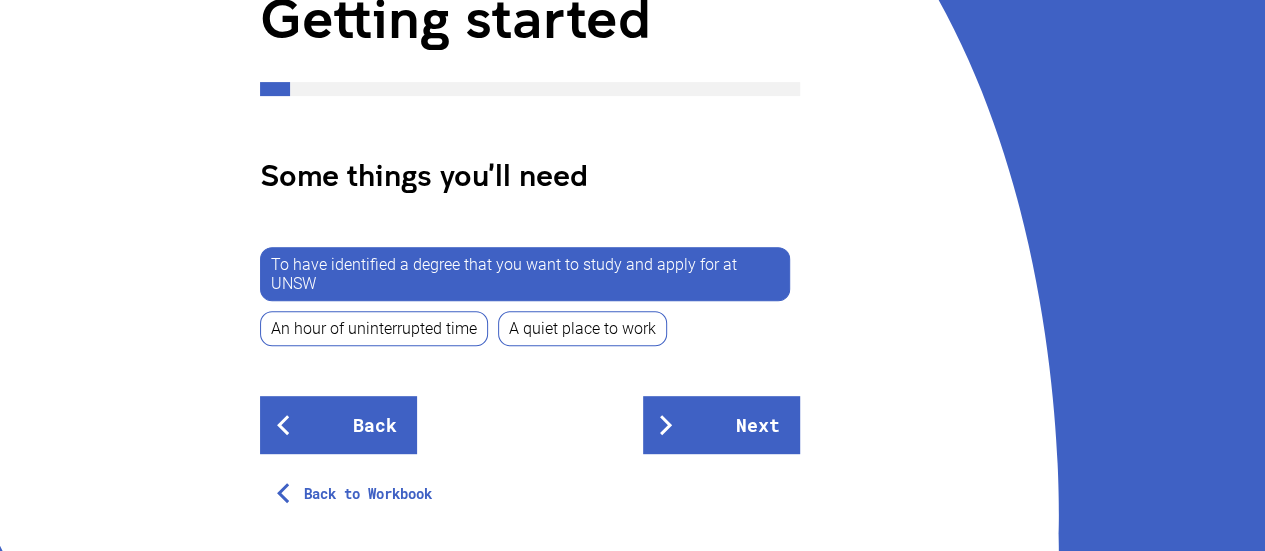 click on "An hour of uninterrupted time" at bounding box center [374, 328] 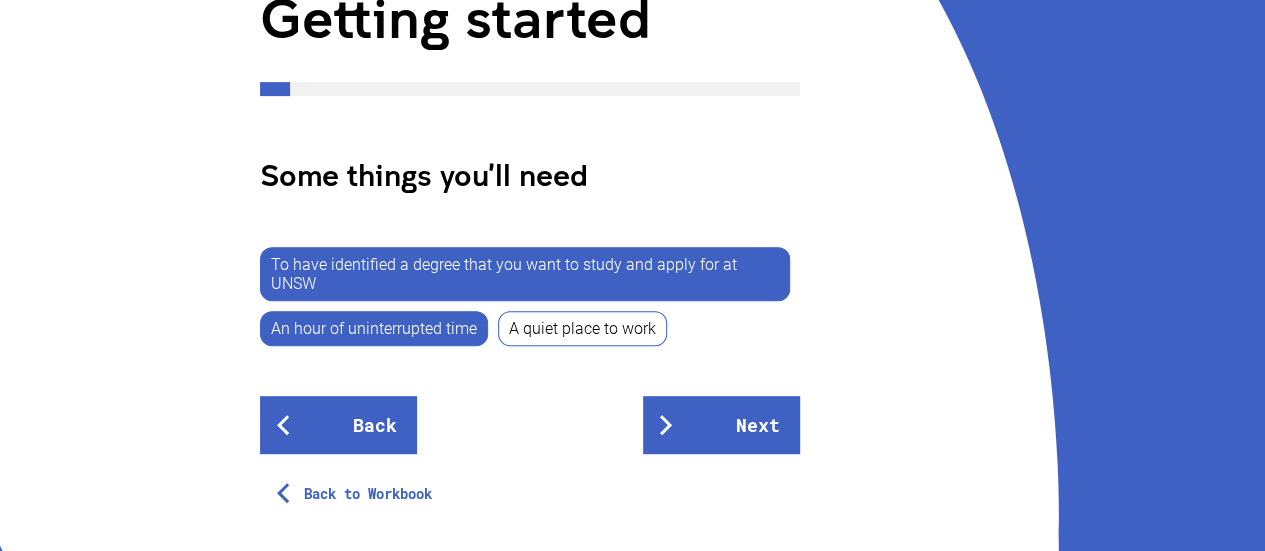 click on "A quiet place to work" at bounding box center [582, 328] 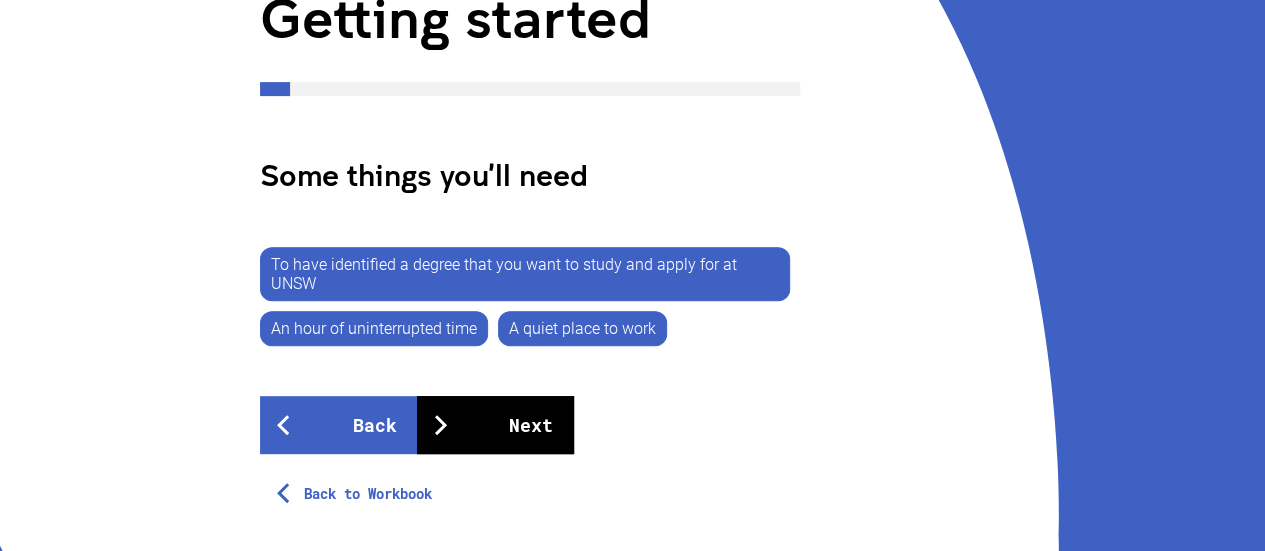 click on "Next" at bounding box center [495, 425] 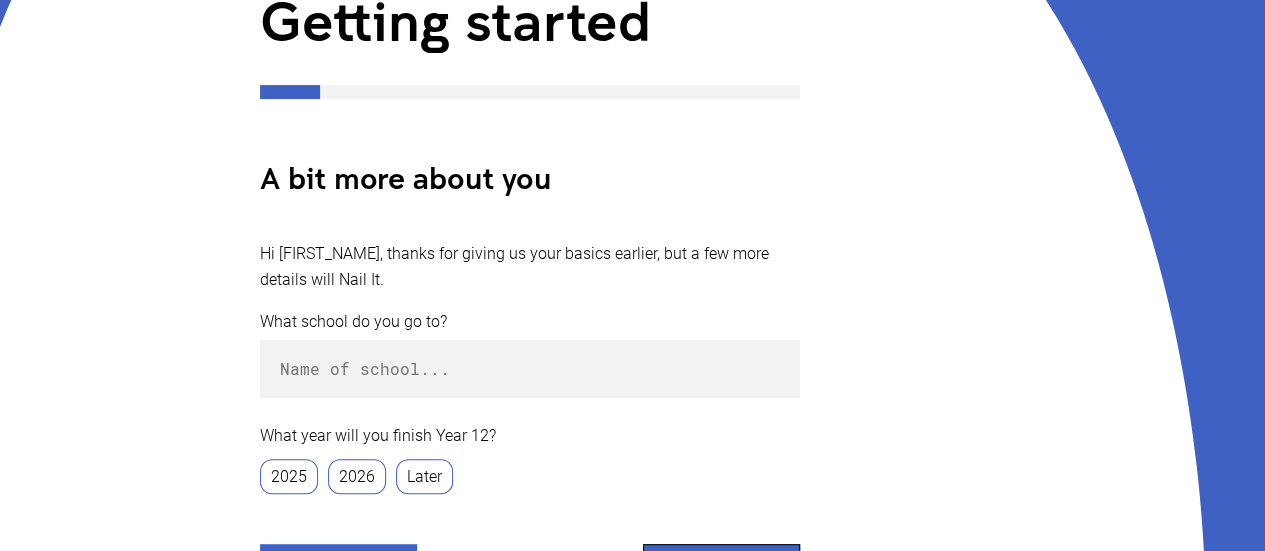 scroll, scrollTop: 307, scrollLeft: 0, axis: vertical 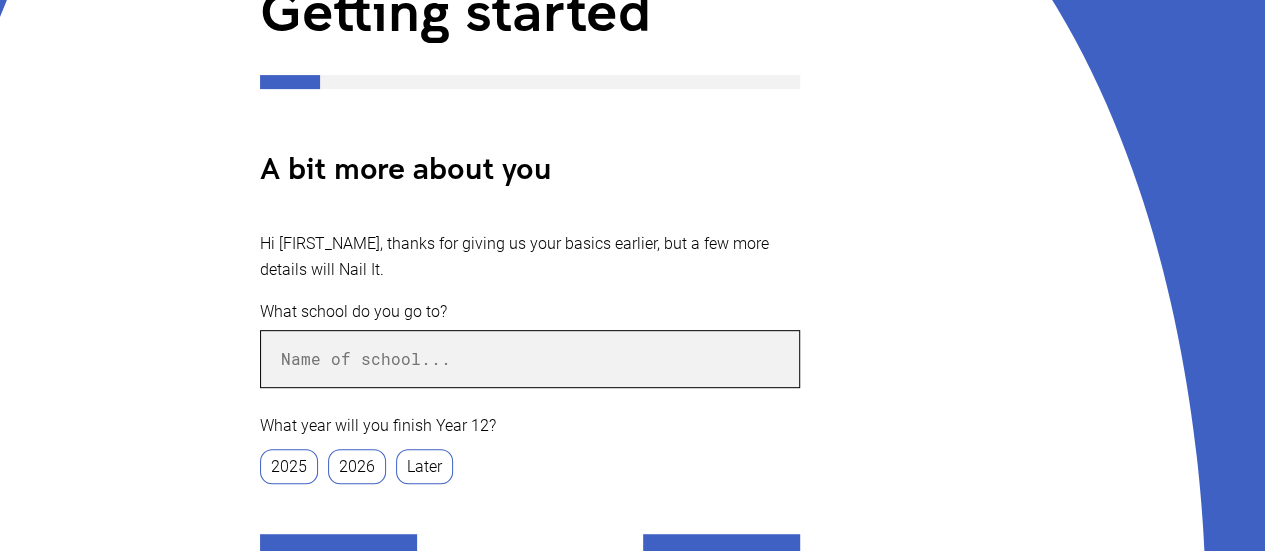 click at bounding box center (530, 359) 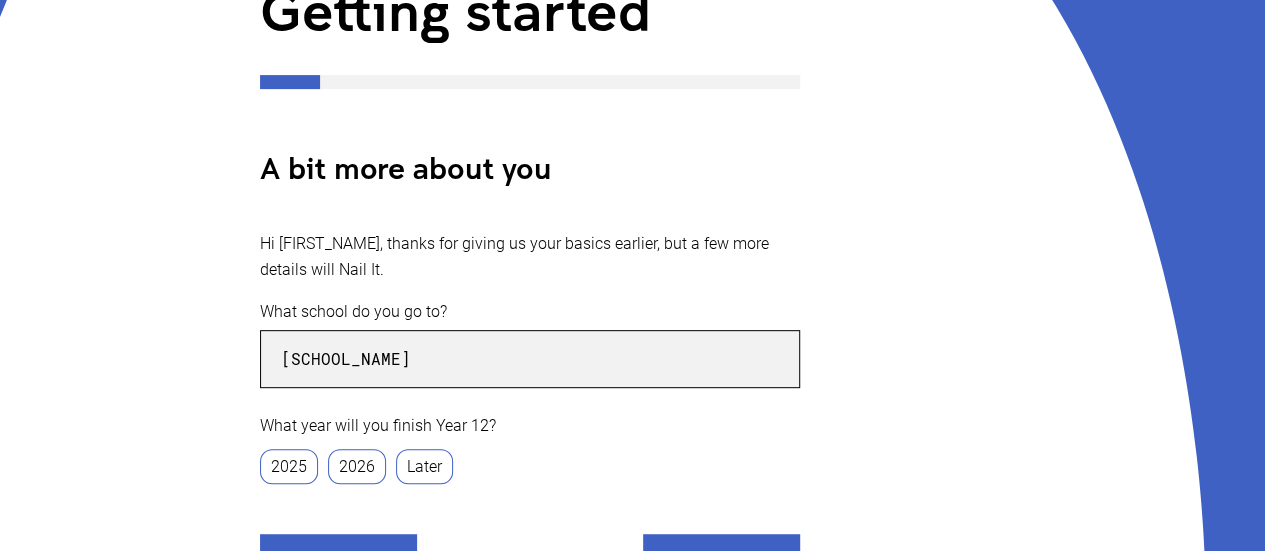 type on "[SCHOOL_NAME]" 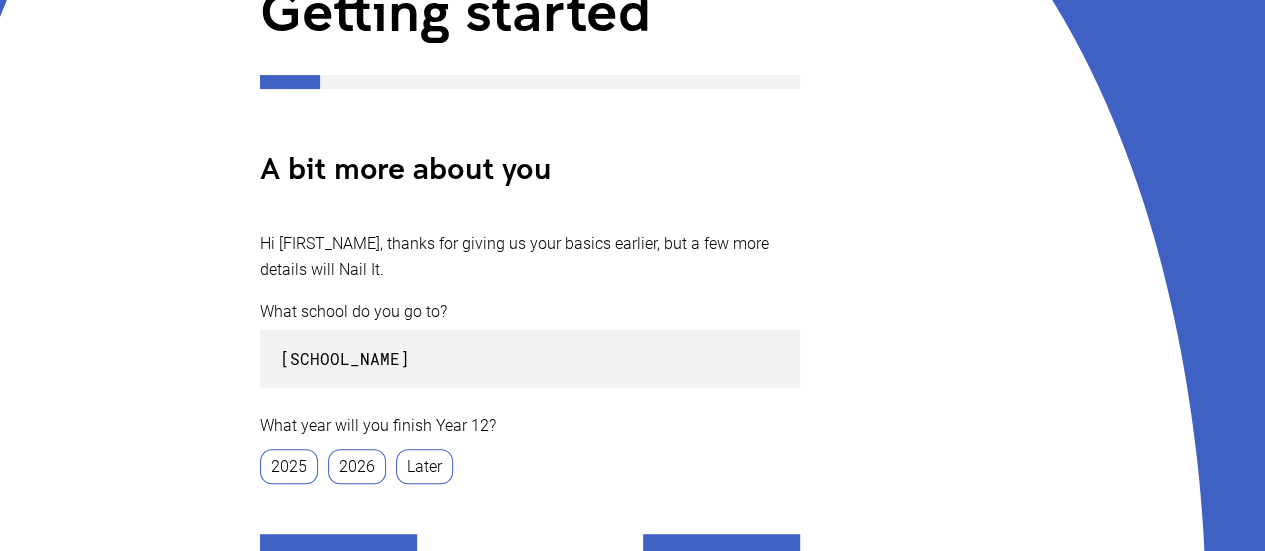 click on "2025" at bounding box center (289, 466) 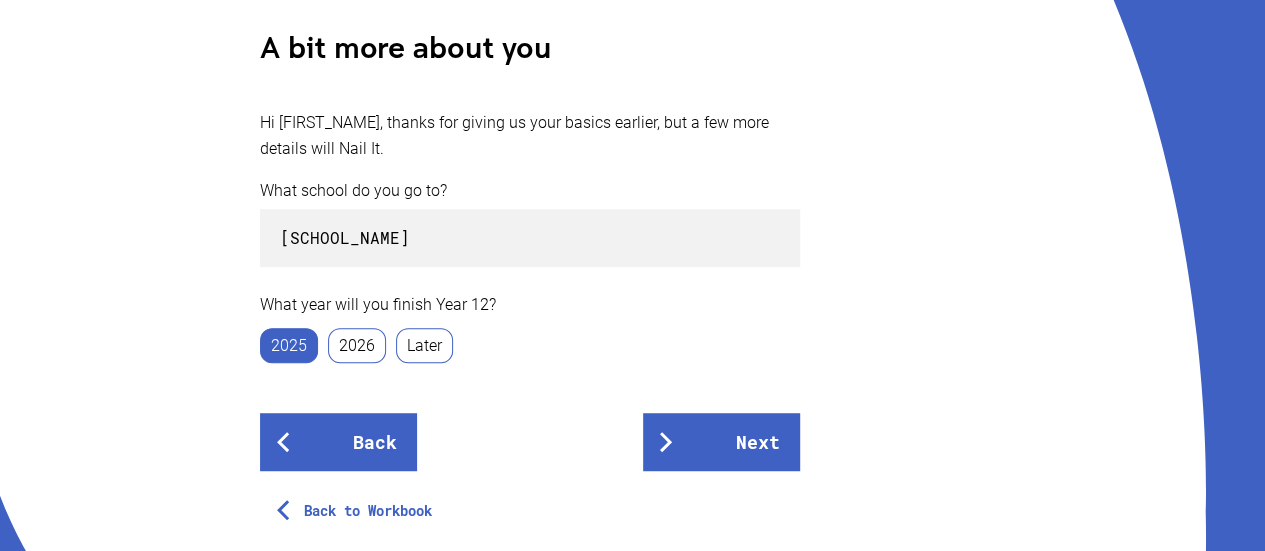 scroll, scrollTop: 429, scrollLeft: 0, axis: vertical 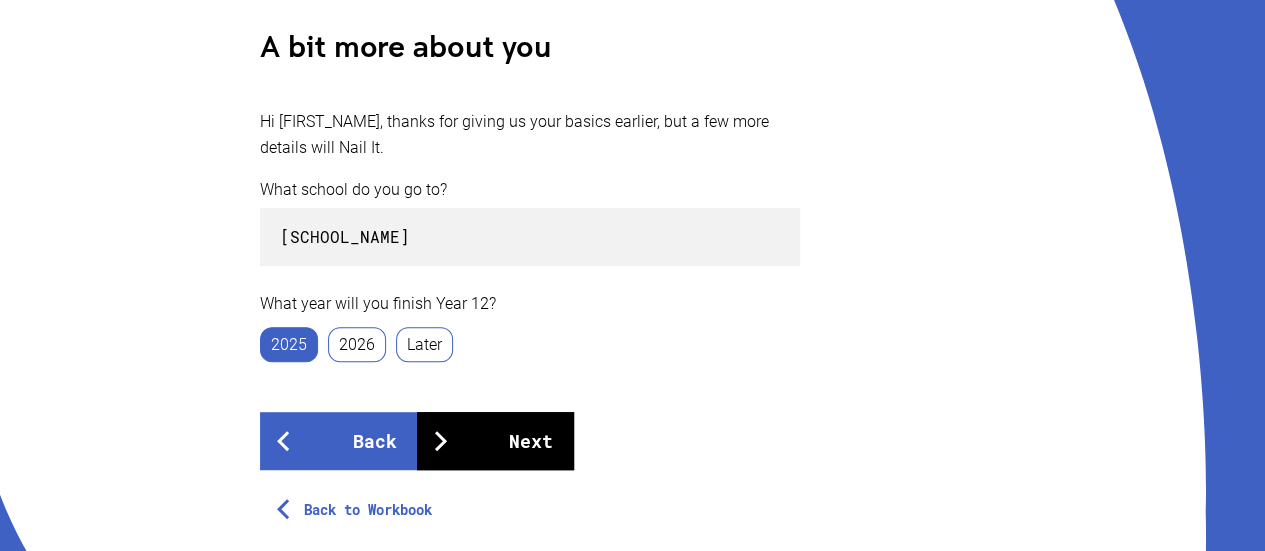 click on "Next" at bounding box center [495, 441] 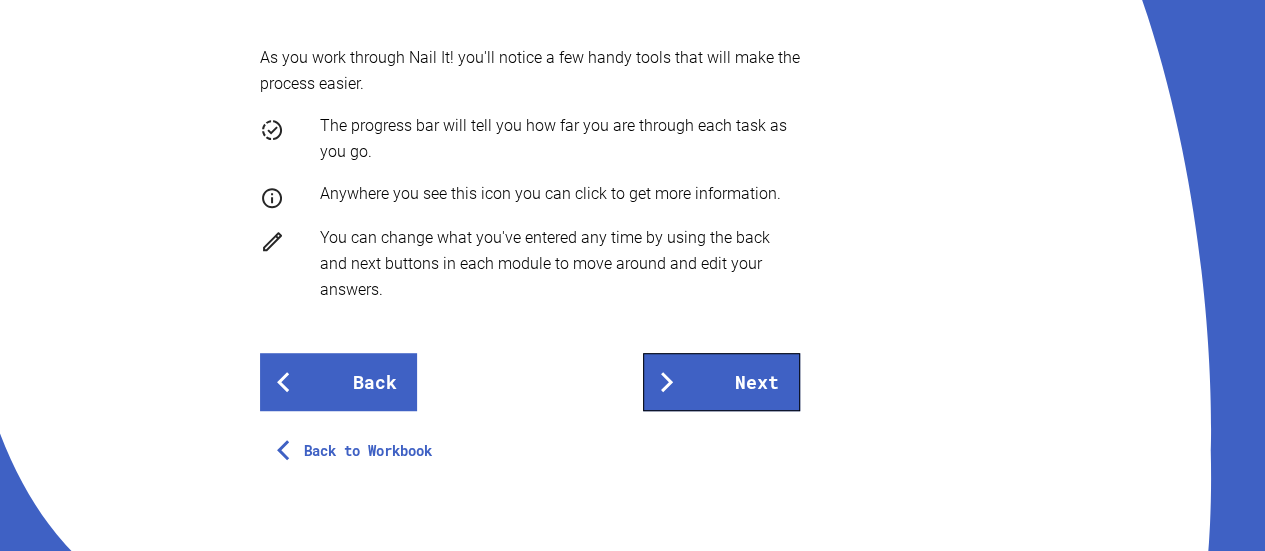 scroll, scrollTop: 496, scrollLeft: 0, axis: vertical 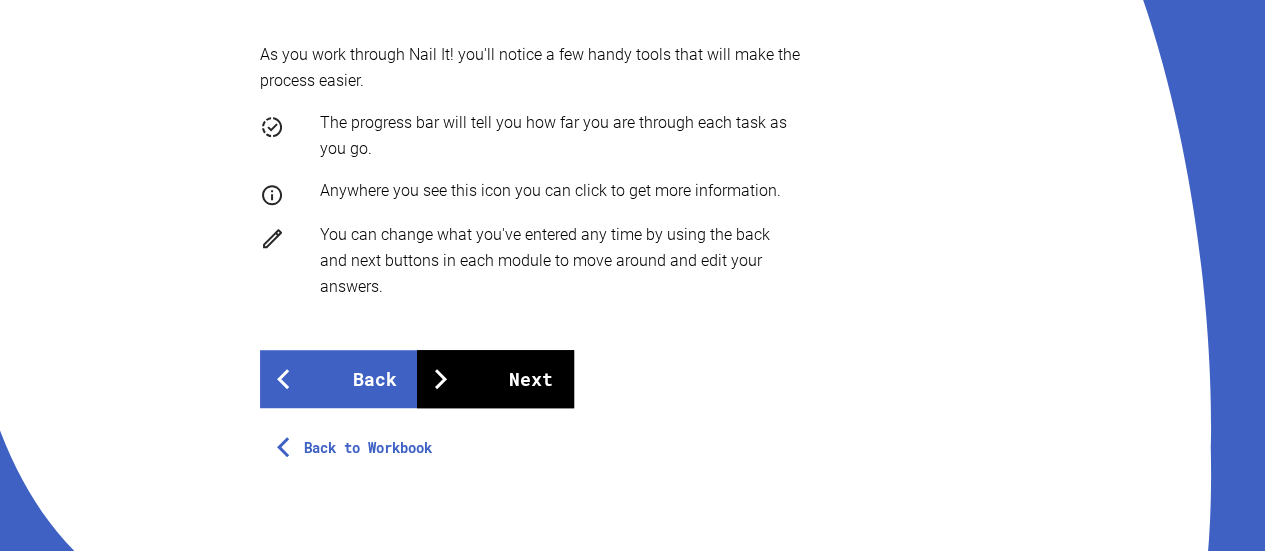 click on "Next" at bounding box center (495, 379) 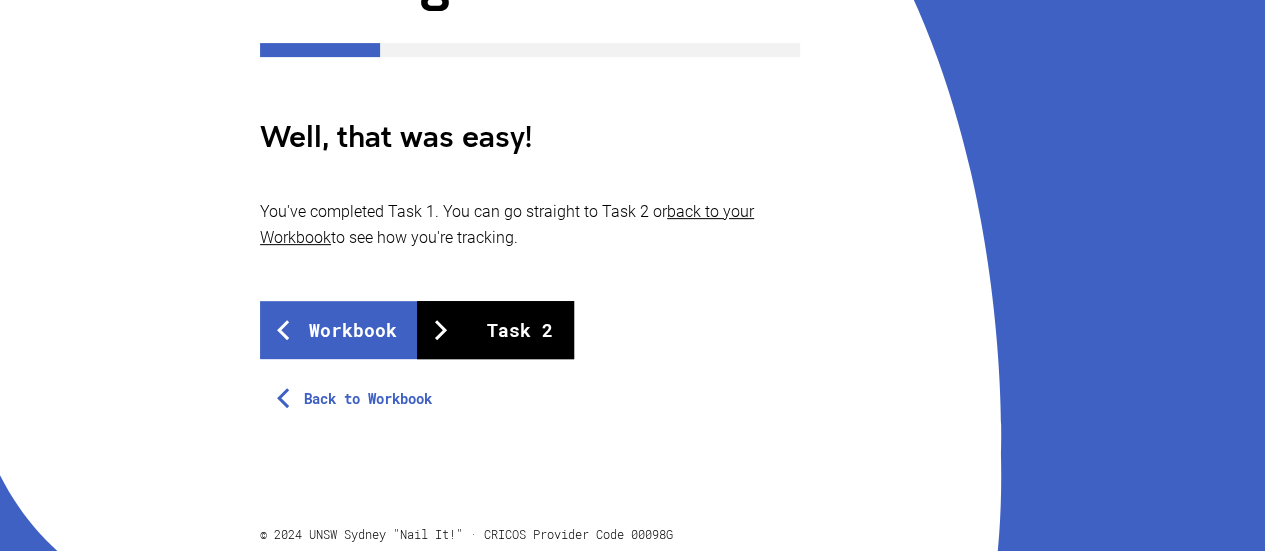 scroll, scrollTop: 340, scrollLeft: 0, axis: vertical 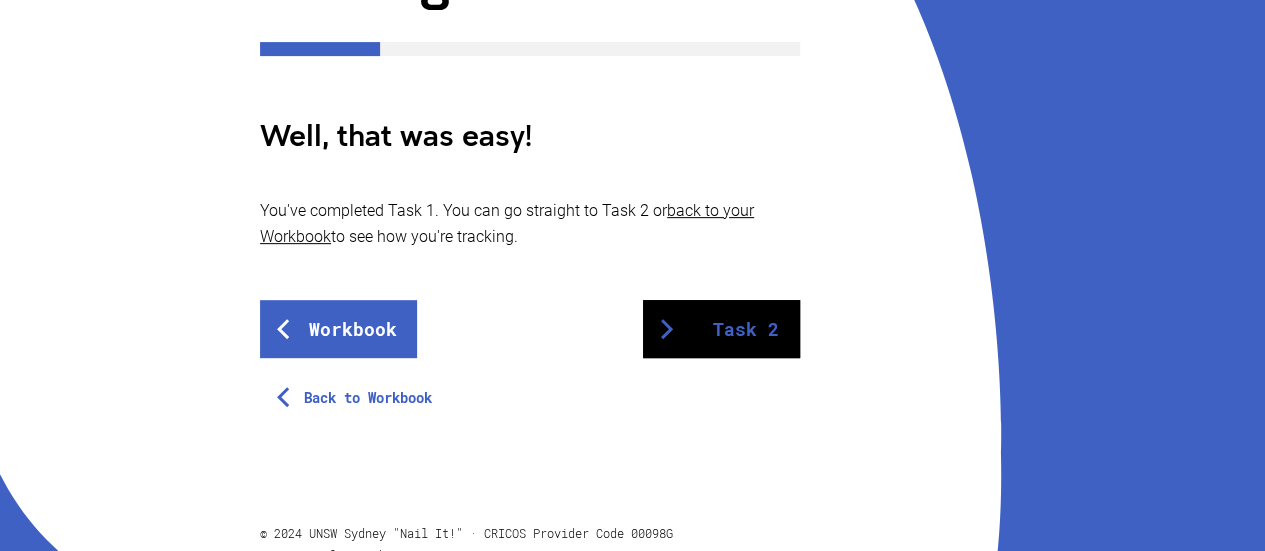 click on "Task 2" at bounding box center (721, 329) 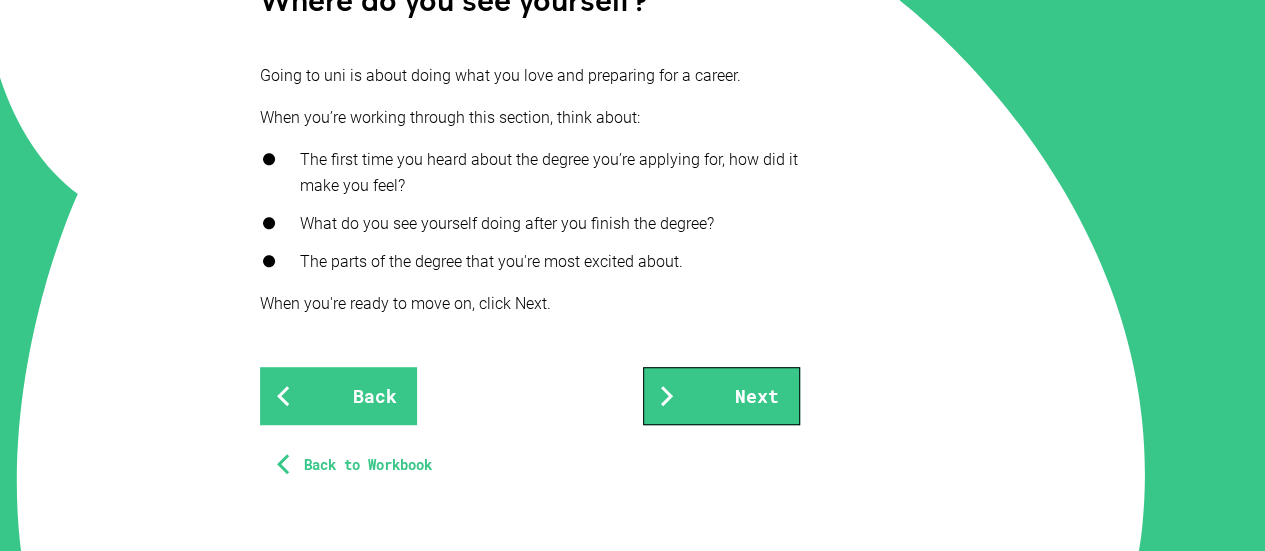 scroll, scrollTop: 474, scrollLeft: 0, axis: vertical 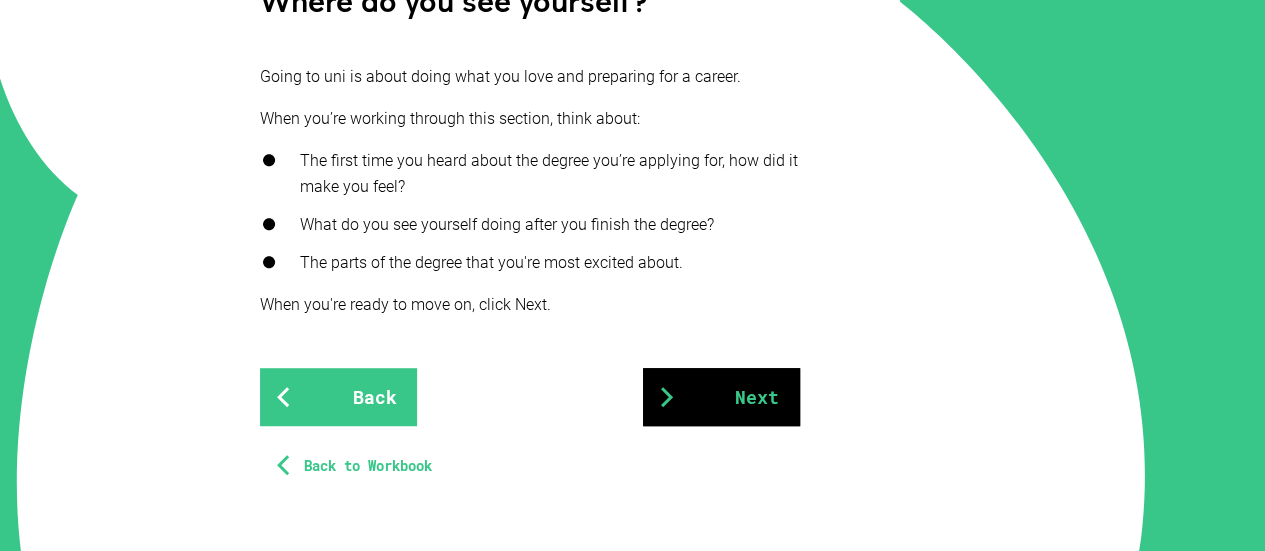 click on "Next" at bounding box center (721, 397) 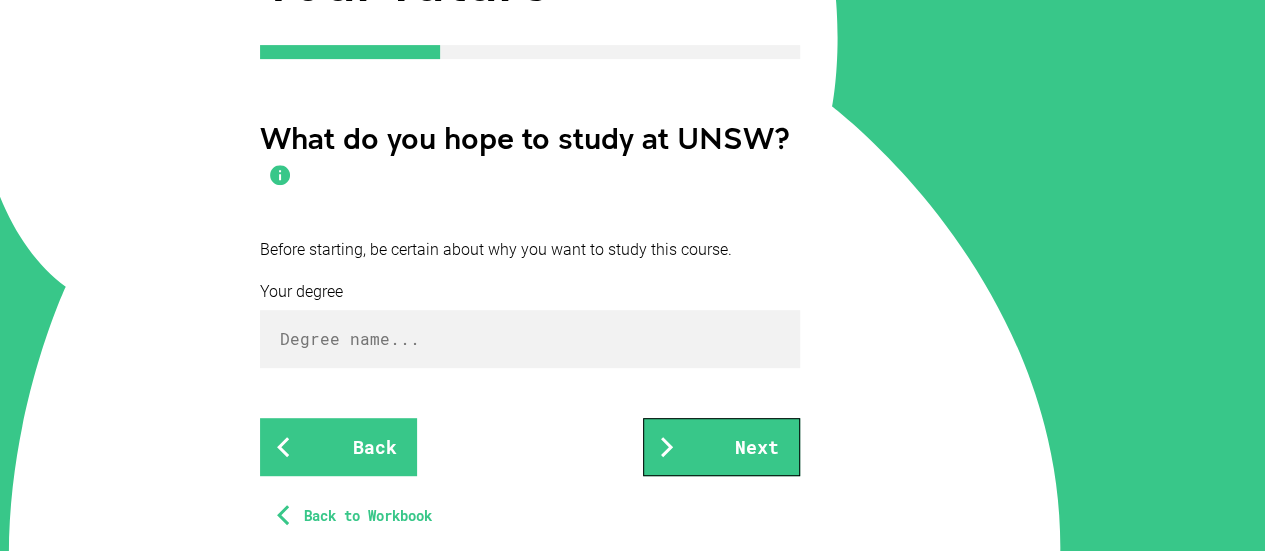 scroll, scrollTop: 338, scrollLeft: 0, axis: vertical 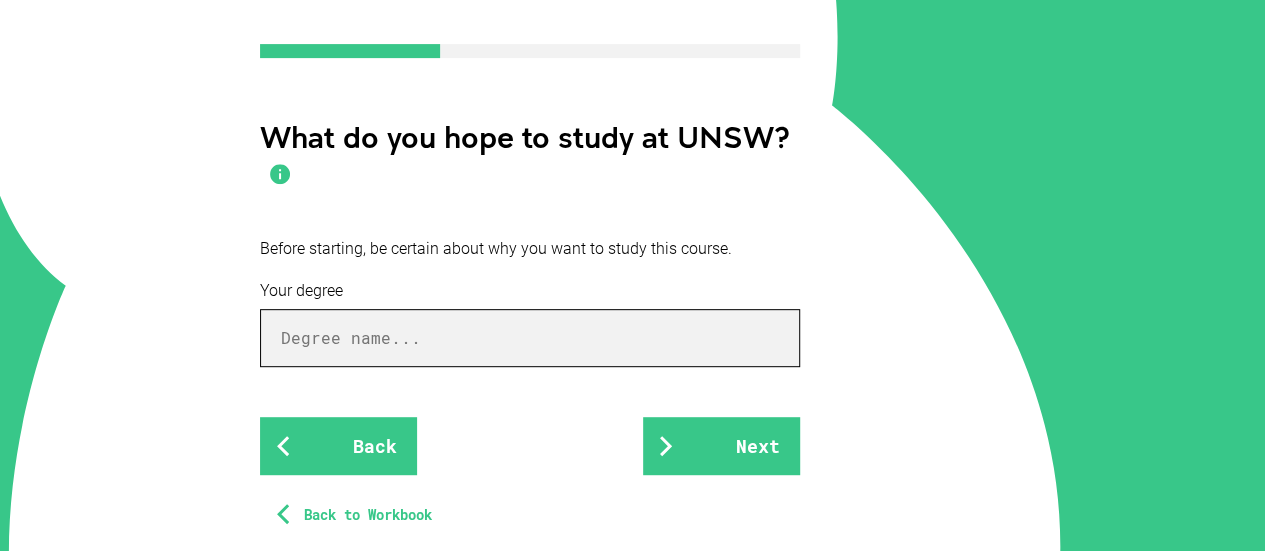 click at bounding box center [530, 338] 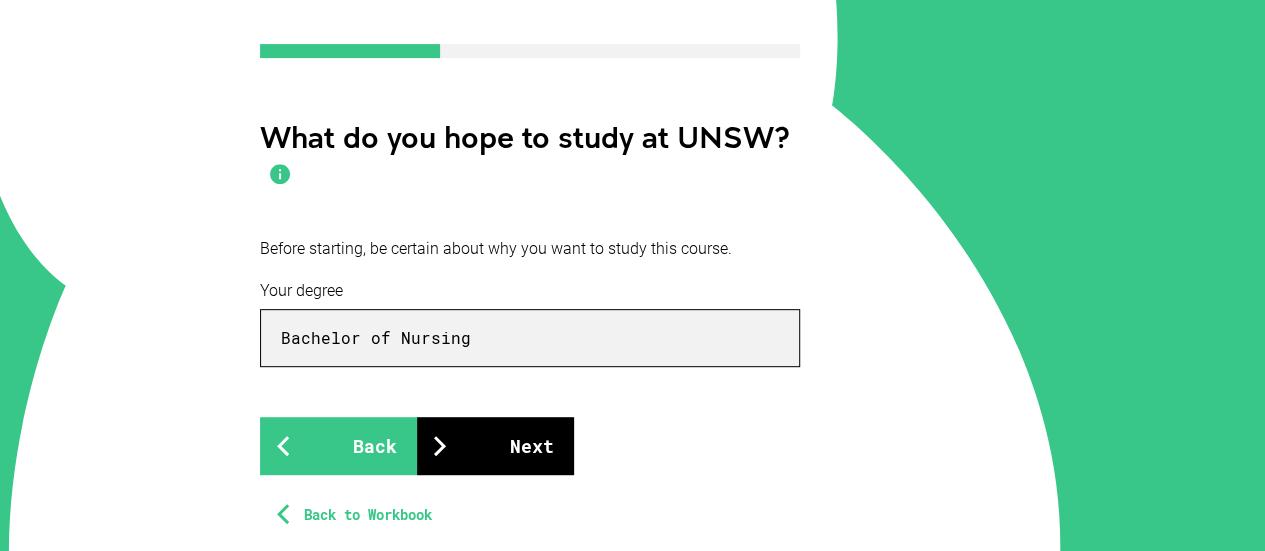 type on "Bachelor of Nursing" 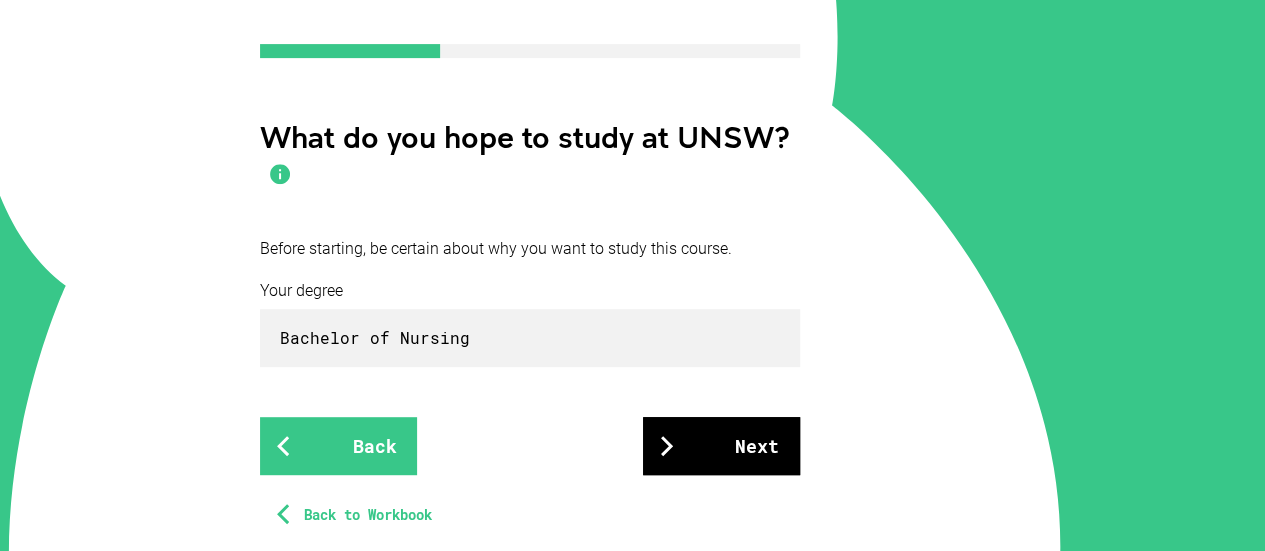 click on "Next" at bounding box center (721, 446) 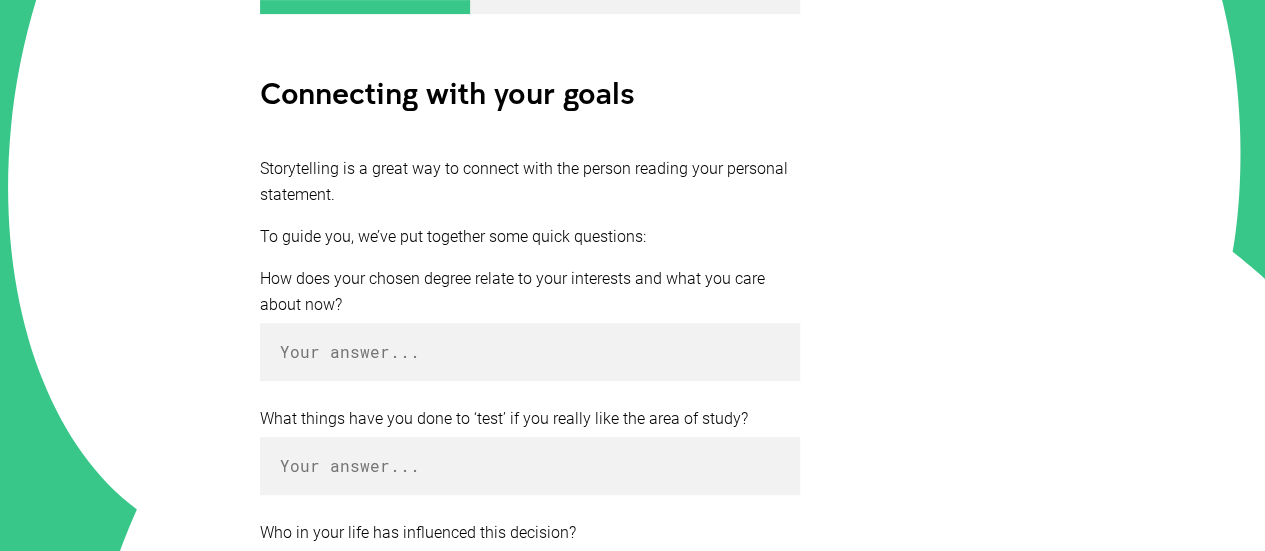 scroll, scrollTop: 389, scrollLeft: 0, axis: vertical 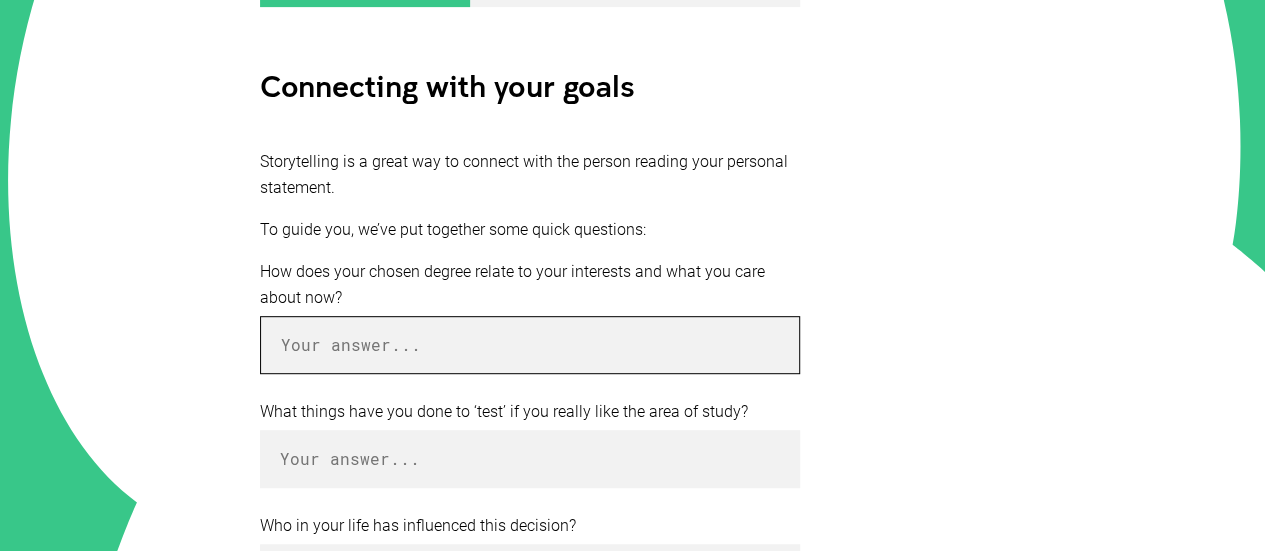 click at bounding box center (530, 345) 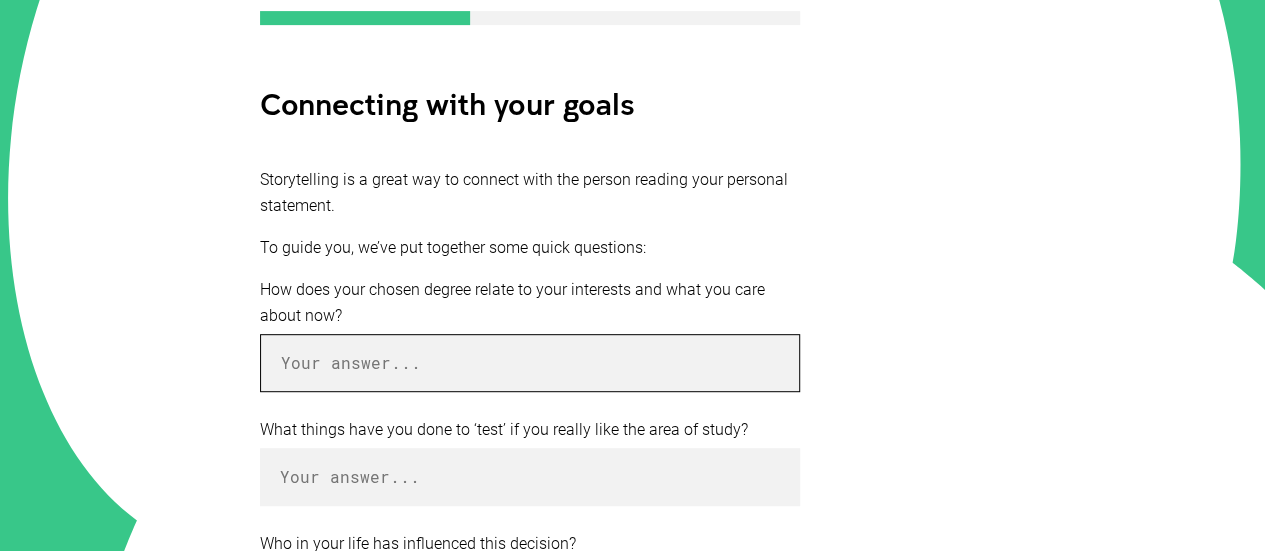 scroll, scrollTop: 370, scrollLeft: 0, axis: vertical 